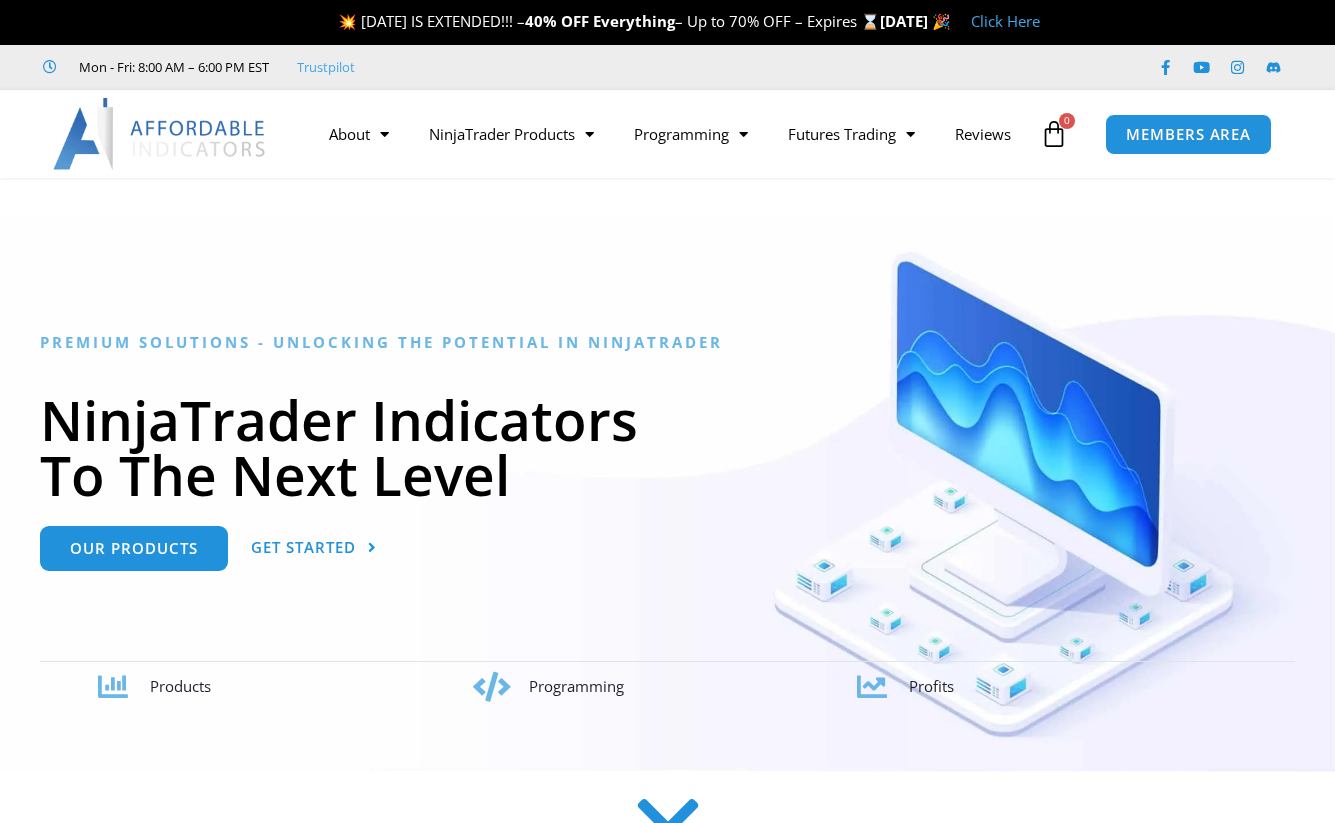 scroll, scrollTop: 0, scrollLeft: 0, axis: both 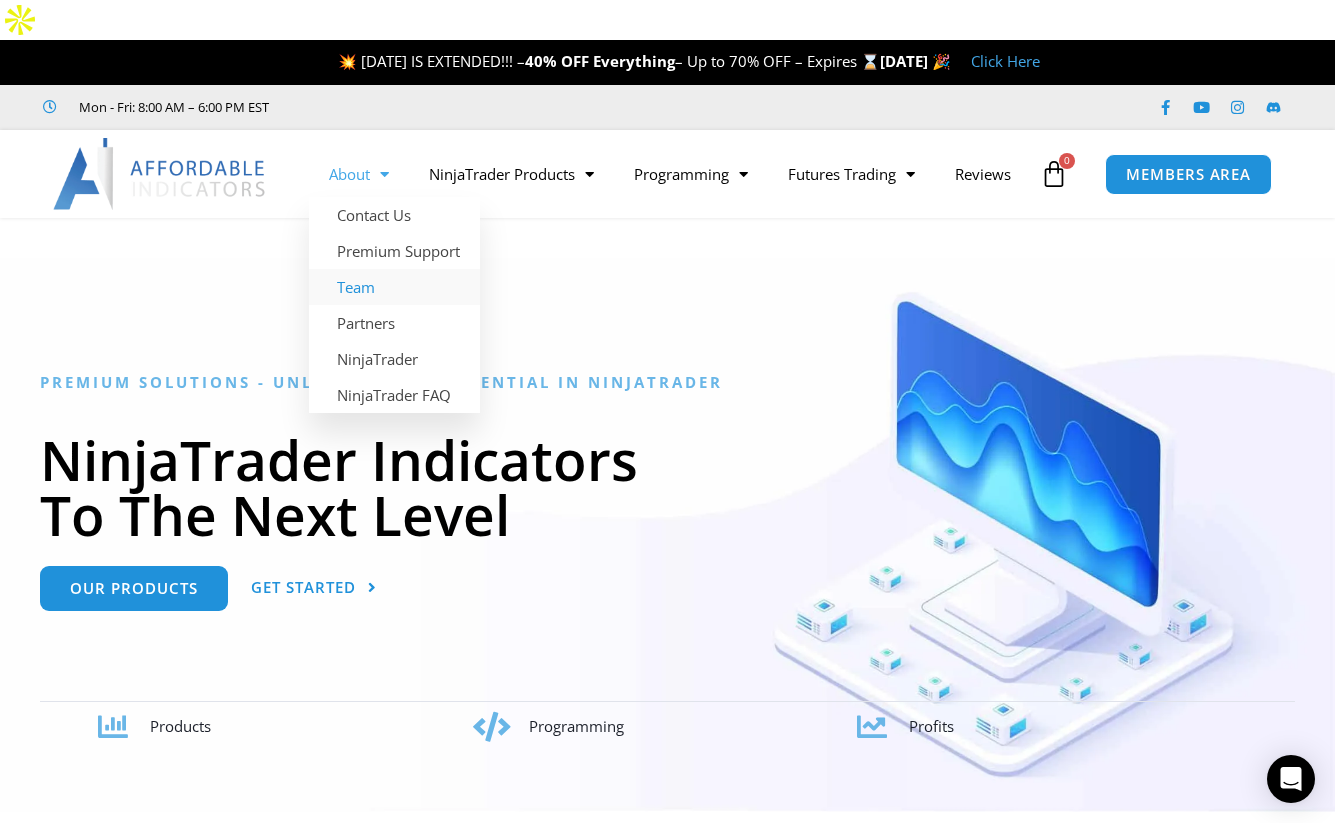 click on "Team" 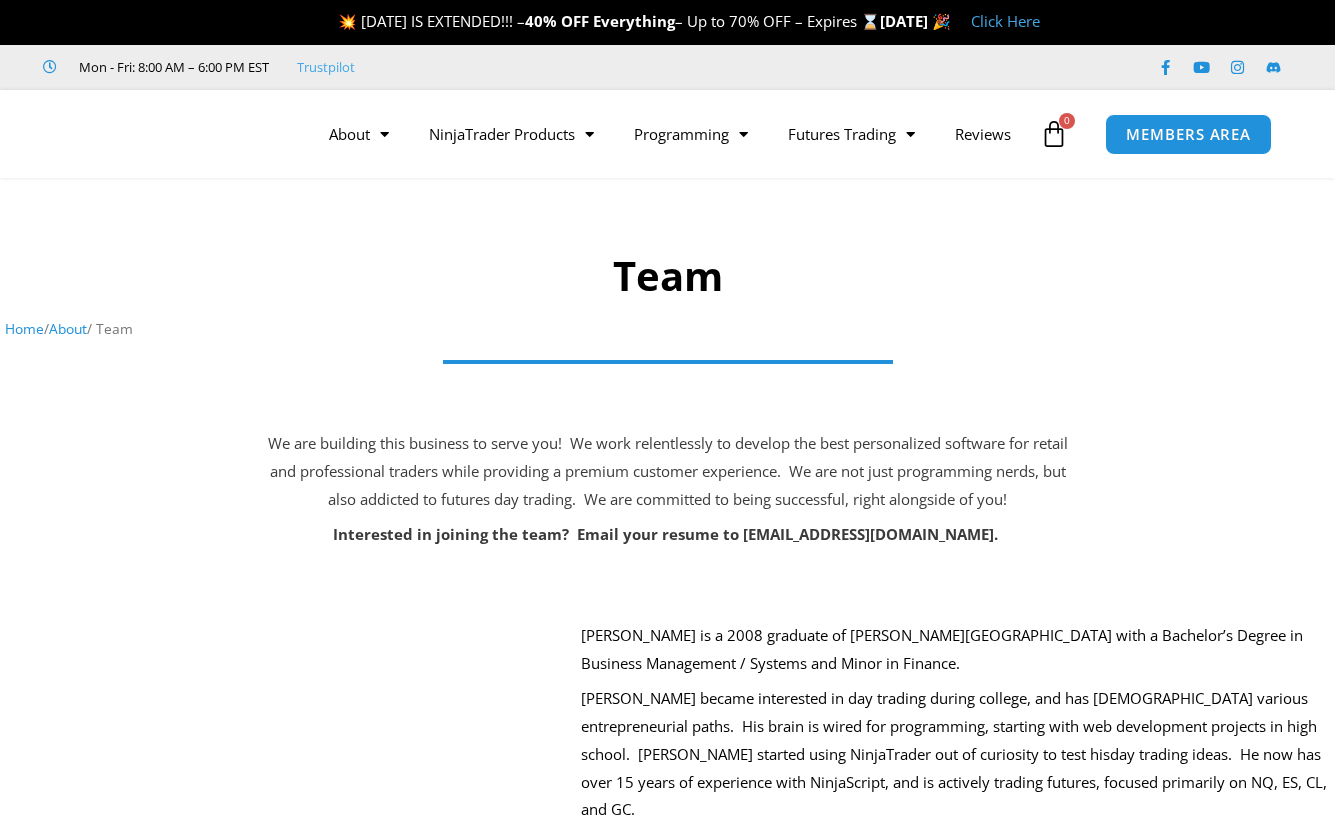 scroll, scrollTop: 0, scrollLeft: 0, axis: both 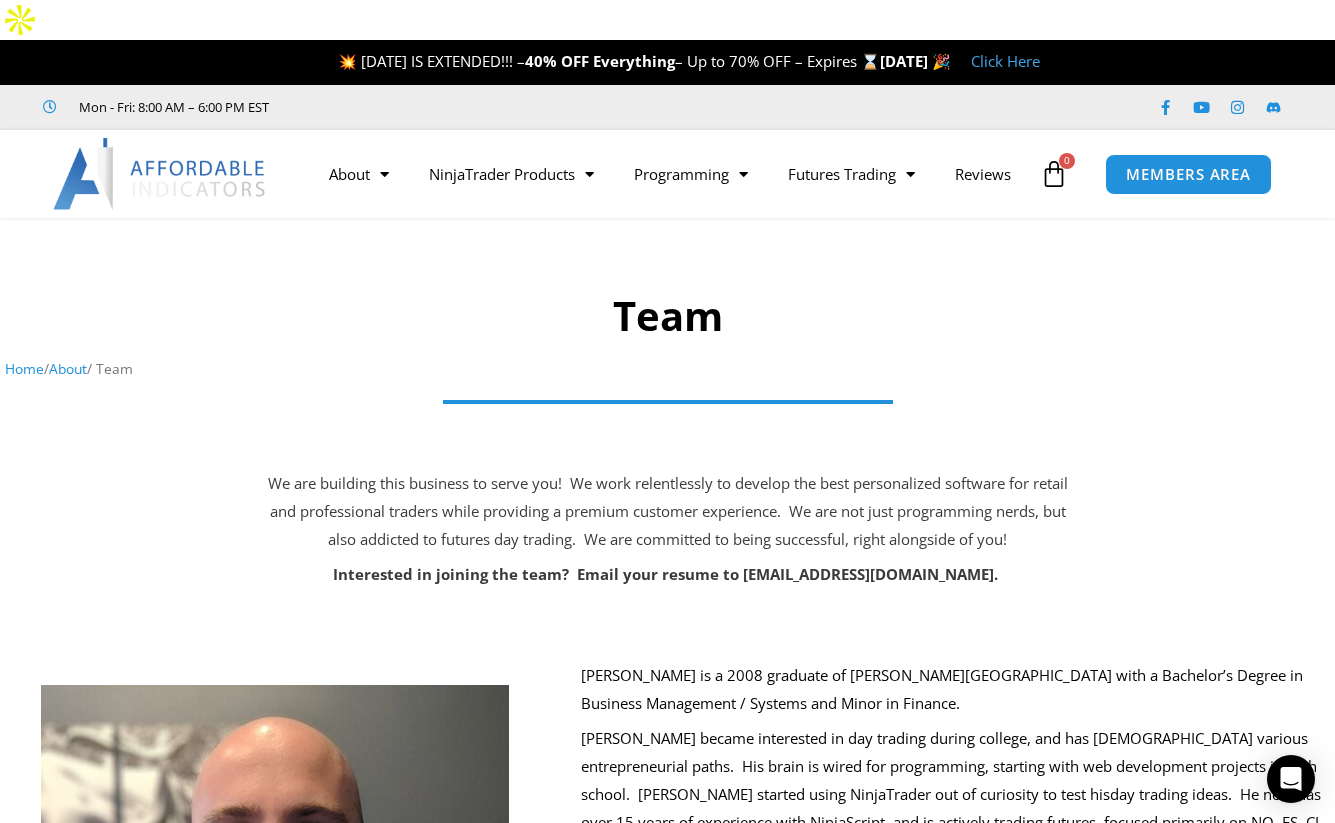 click on "About" at bounding box center (68, 368) 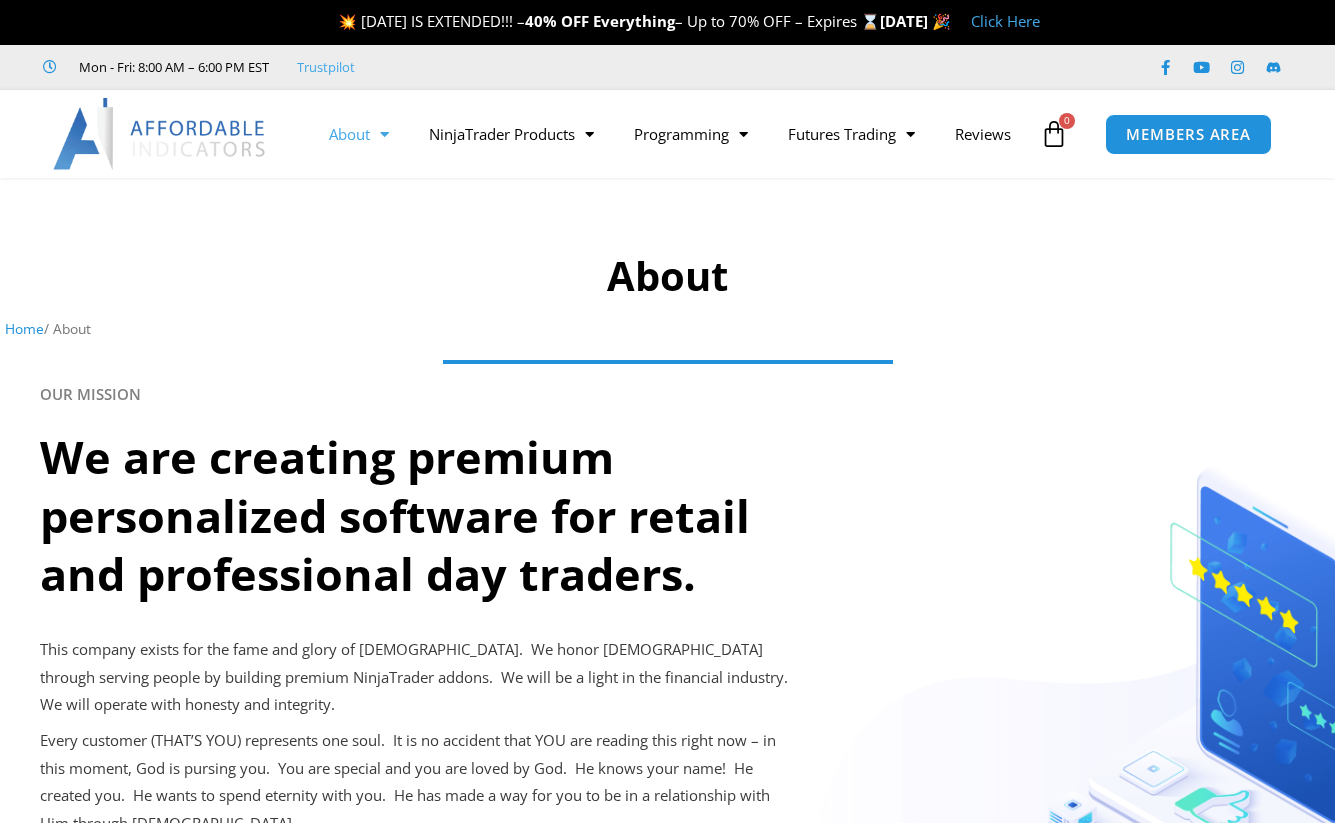 scroll, scrollTop: 0, scrollLeft: 0, axis: both 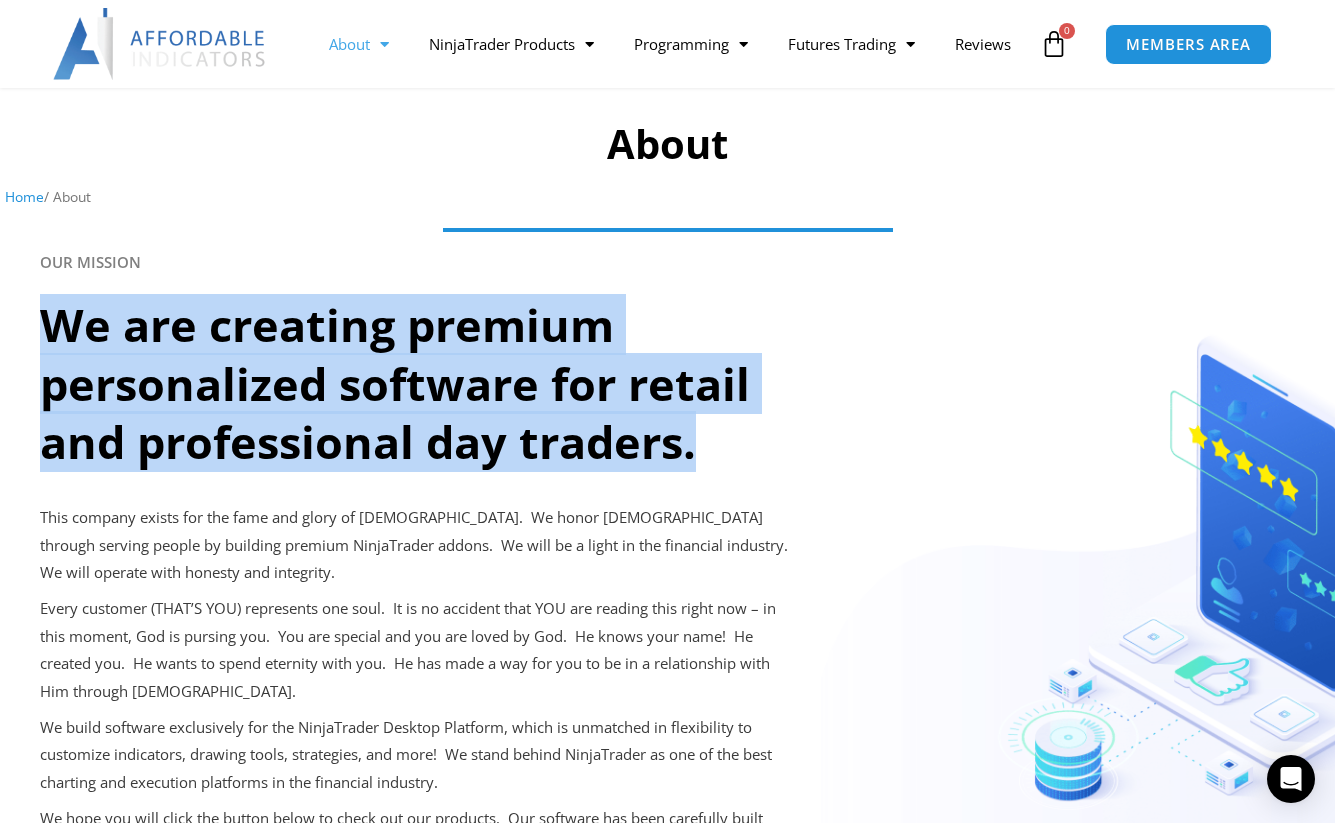 drag, startPoint x: 700, startPoint y: 415, endPoint x: 42, endPoint y: 301, distance: 667.80237 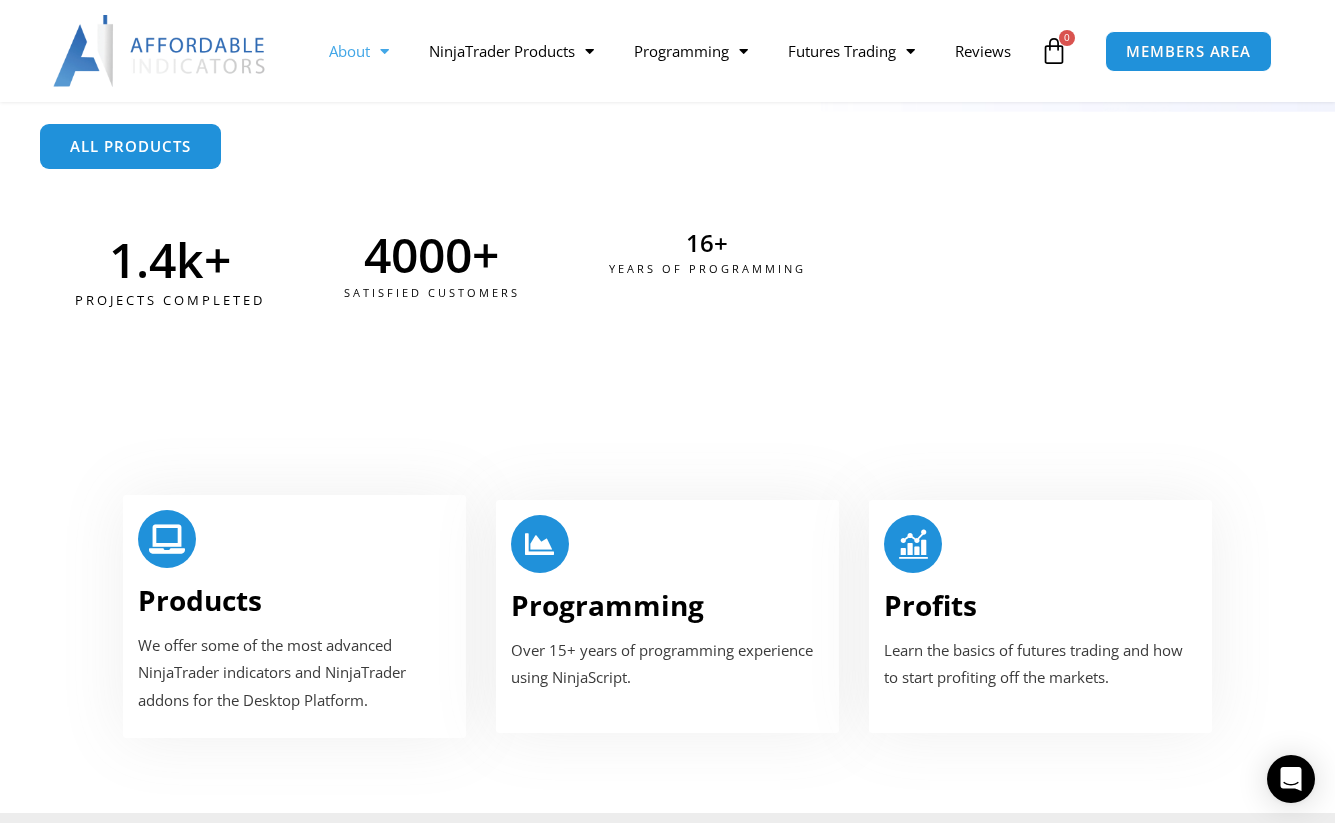 scroll, scrollTop: 1010, scrollLeft: 0, axis: vertical 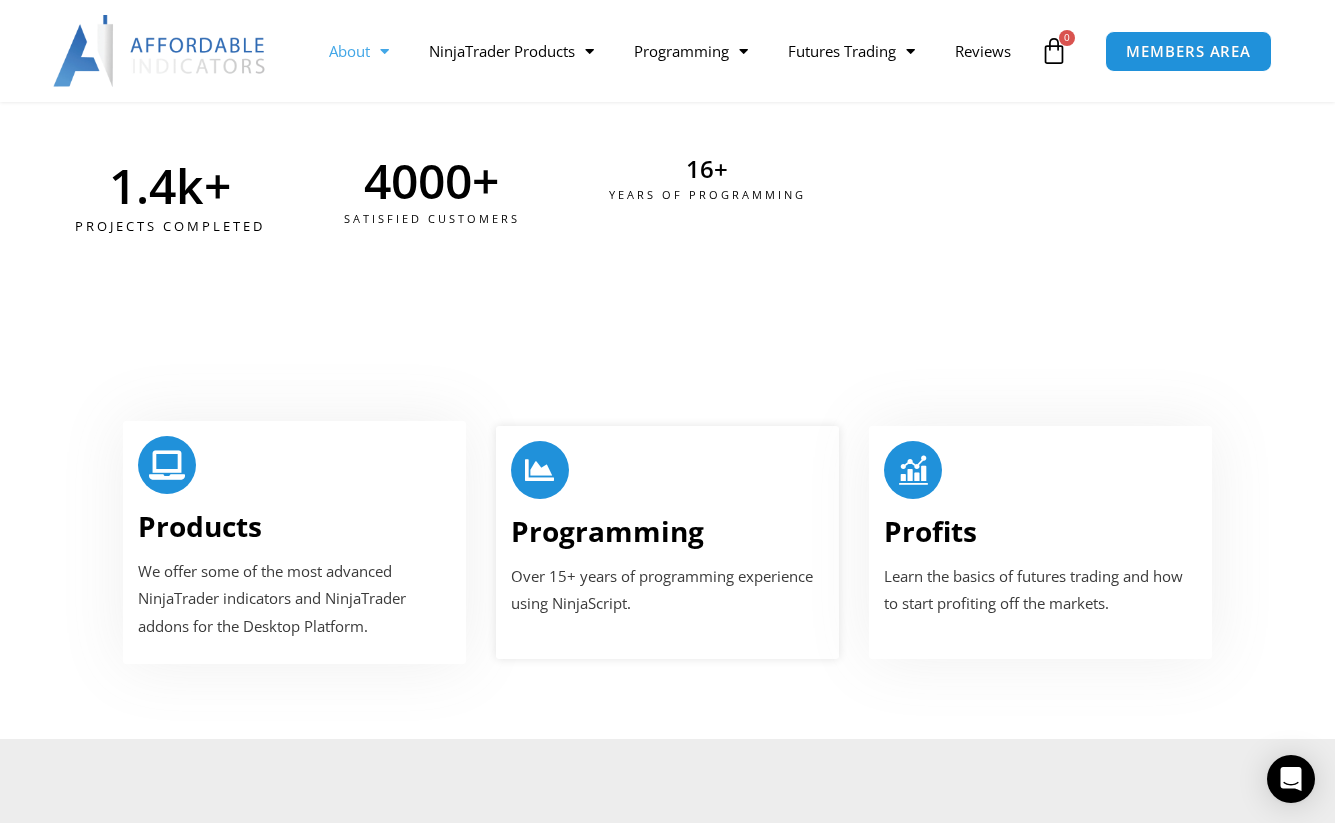 click on "Programming           Over 15+ years of programming experience using NinjaScript." at bounding box center [667, 542] 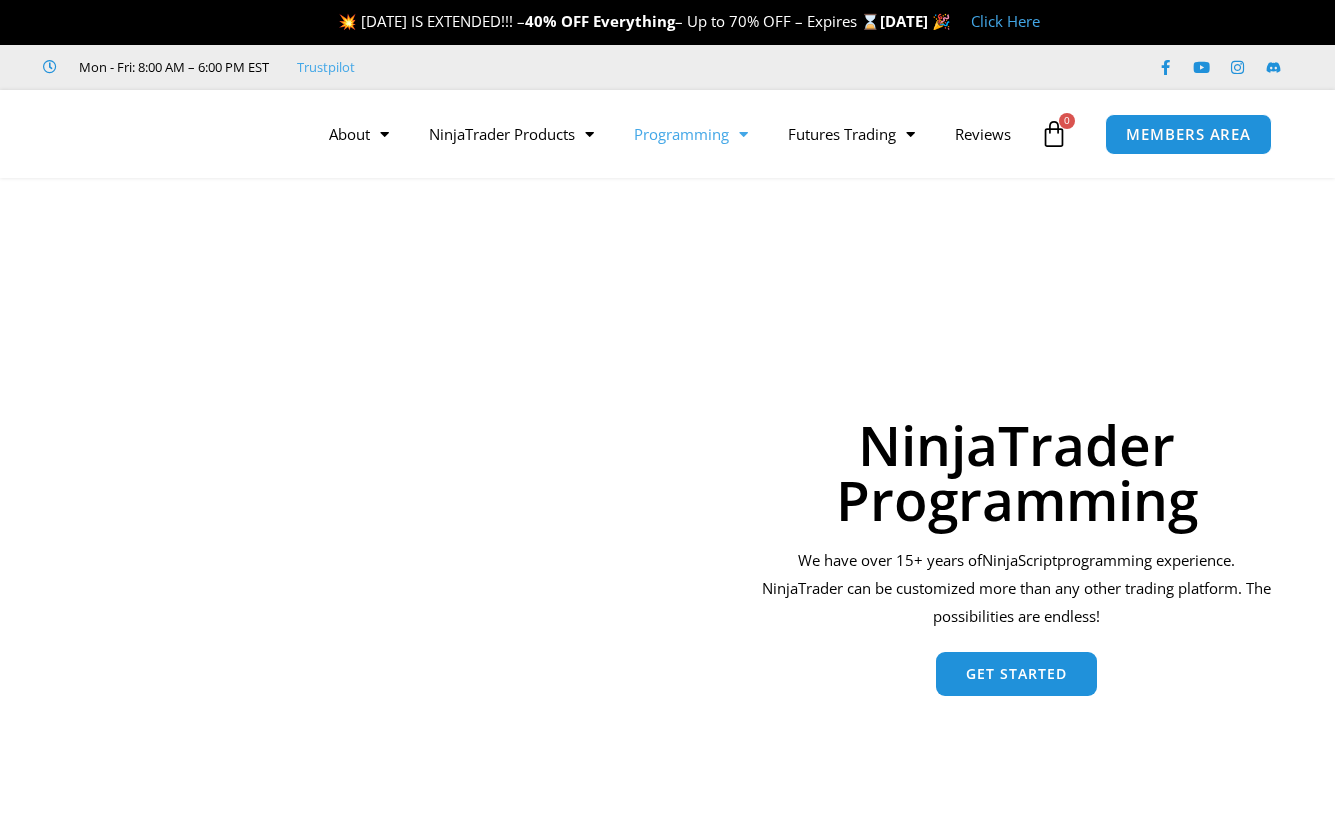 scroll, scrollTop: 0, scrollLeft: 0, axis: both 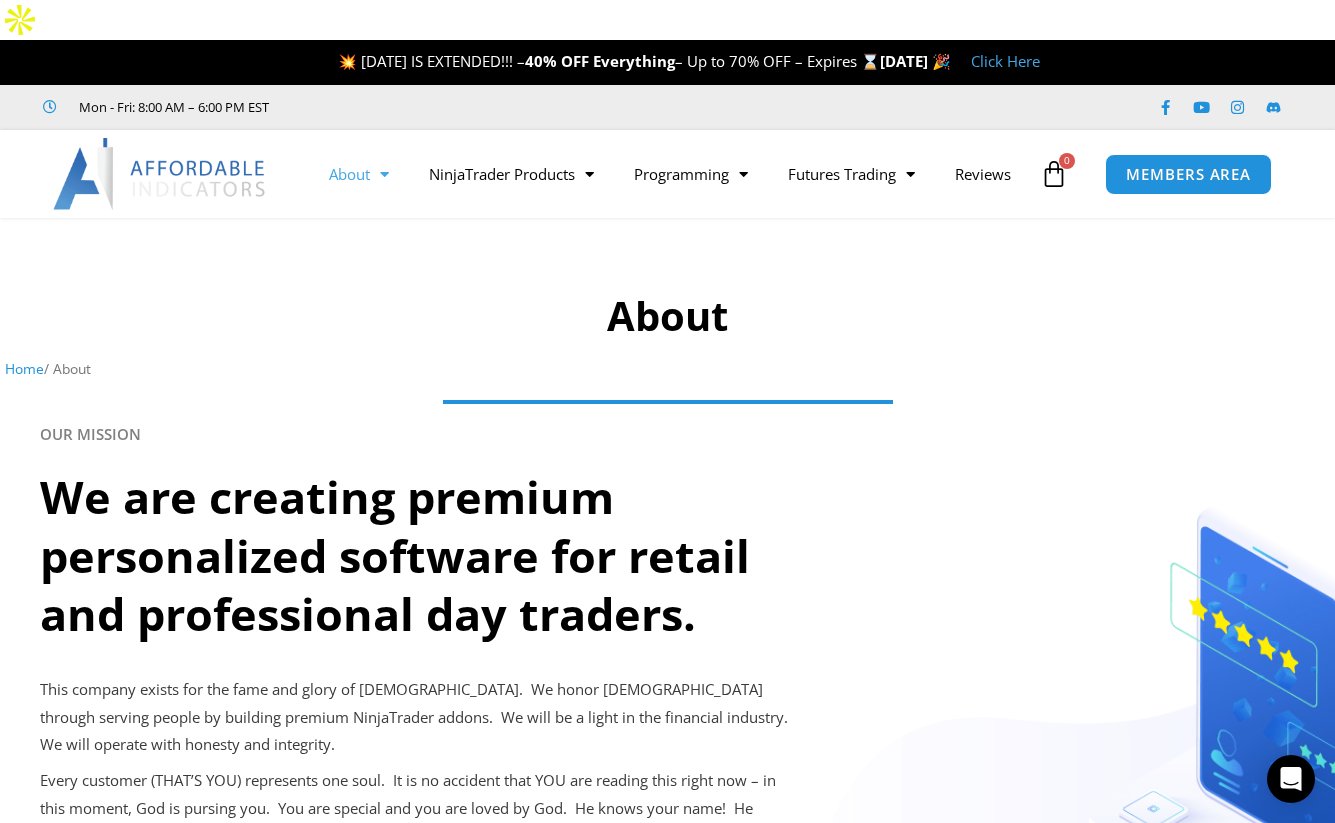 click at bounding box center [160, 174] 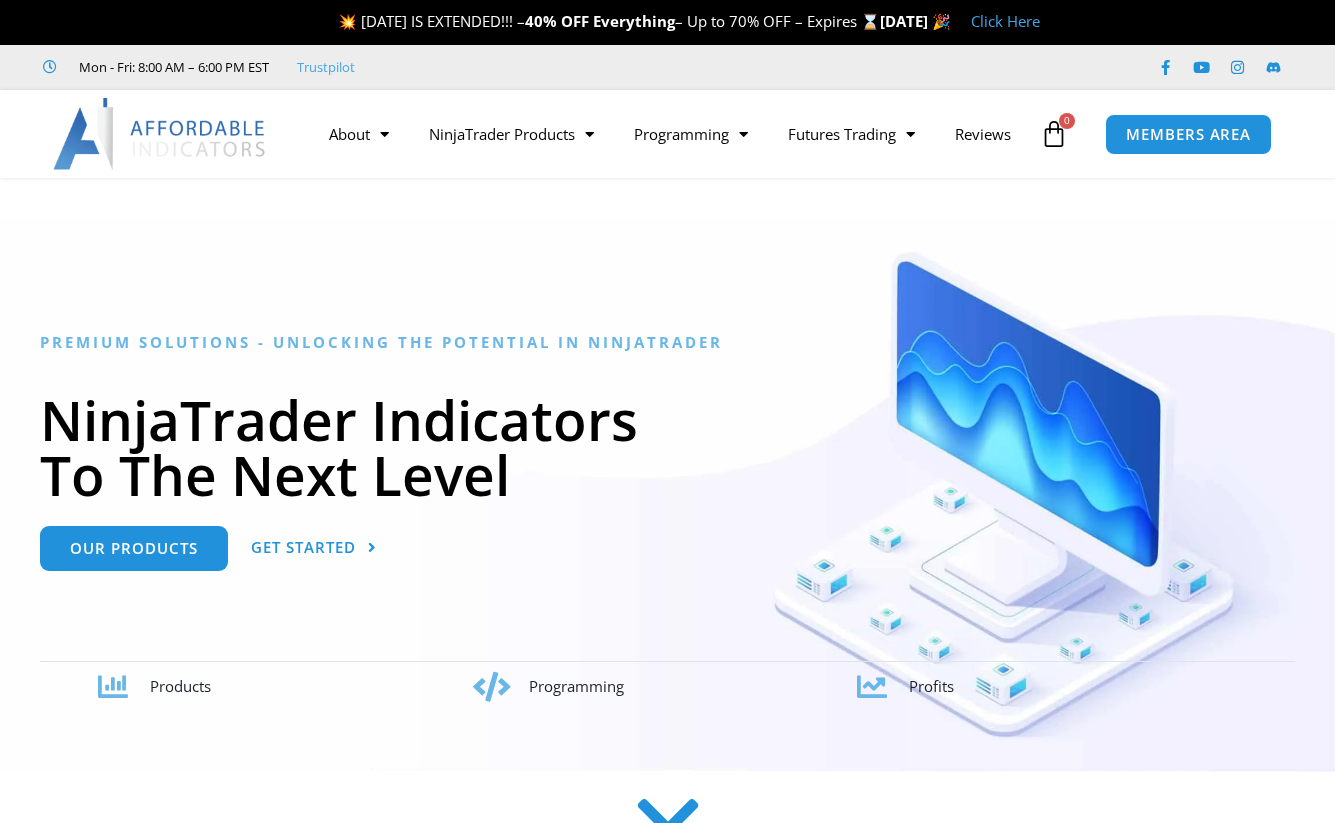 scroll, scrollTop: 0, scrollLeft: 0, axis: both 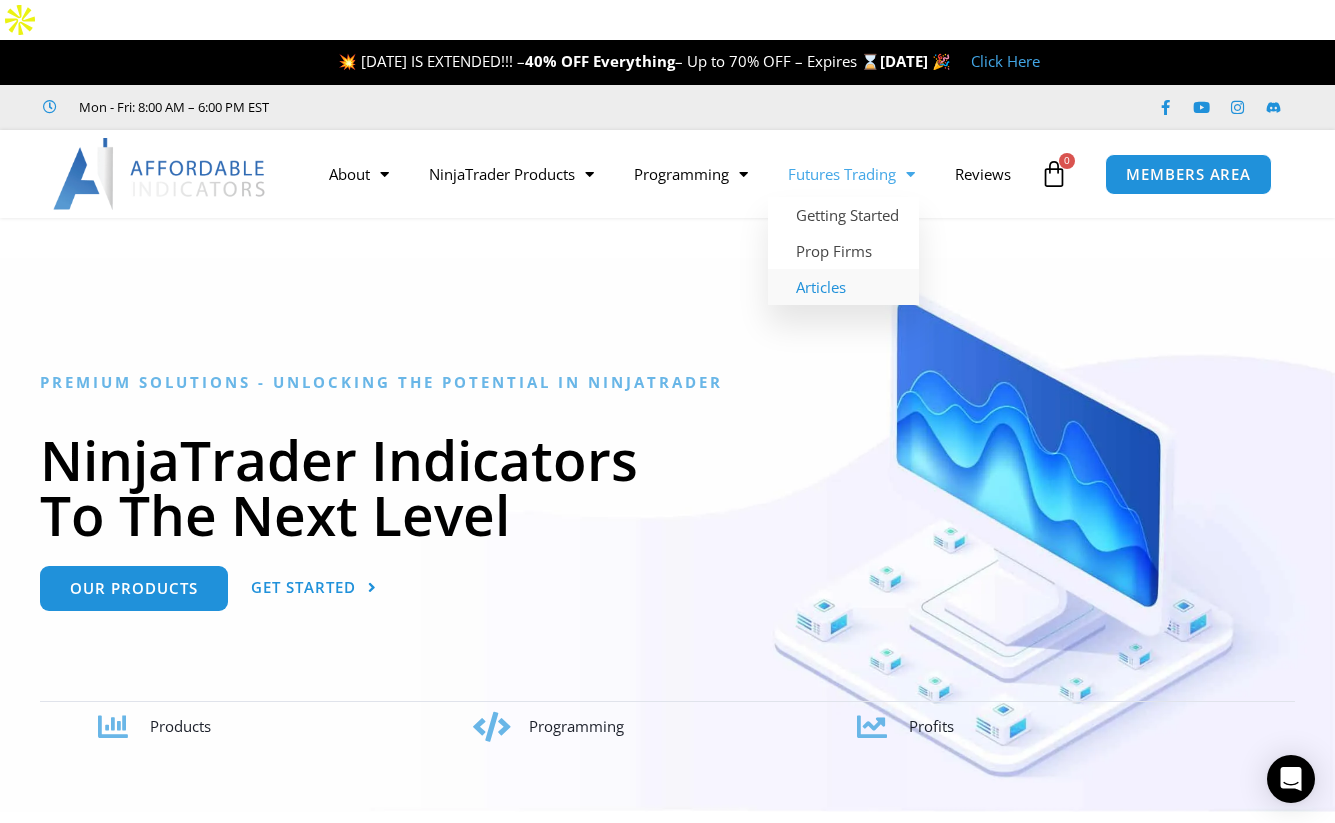 click on "Articles" 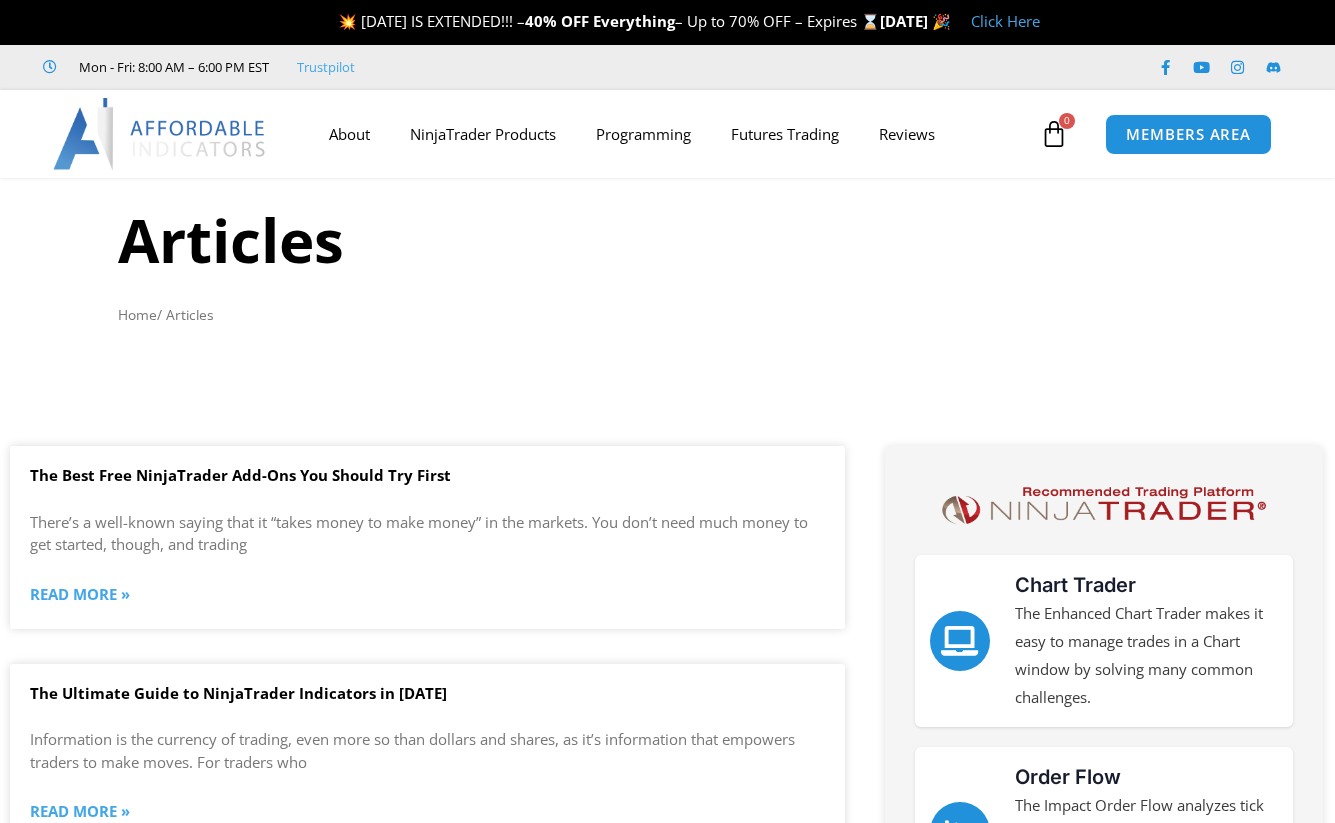 scroll, scrollTop: 0, scrollLeft: 0, axis: both 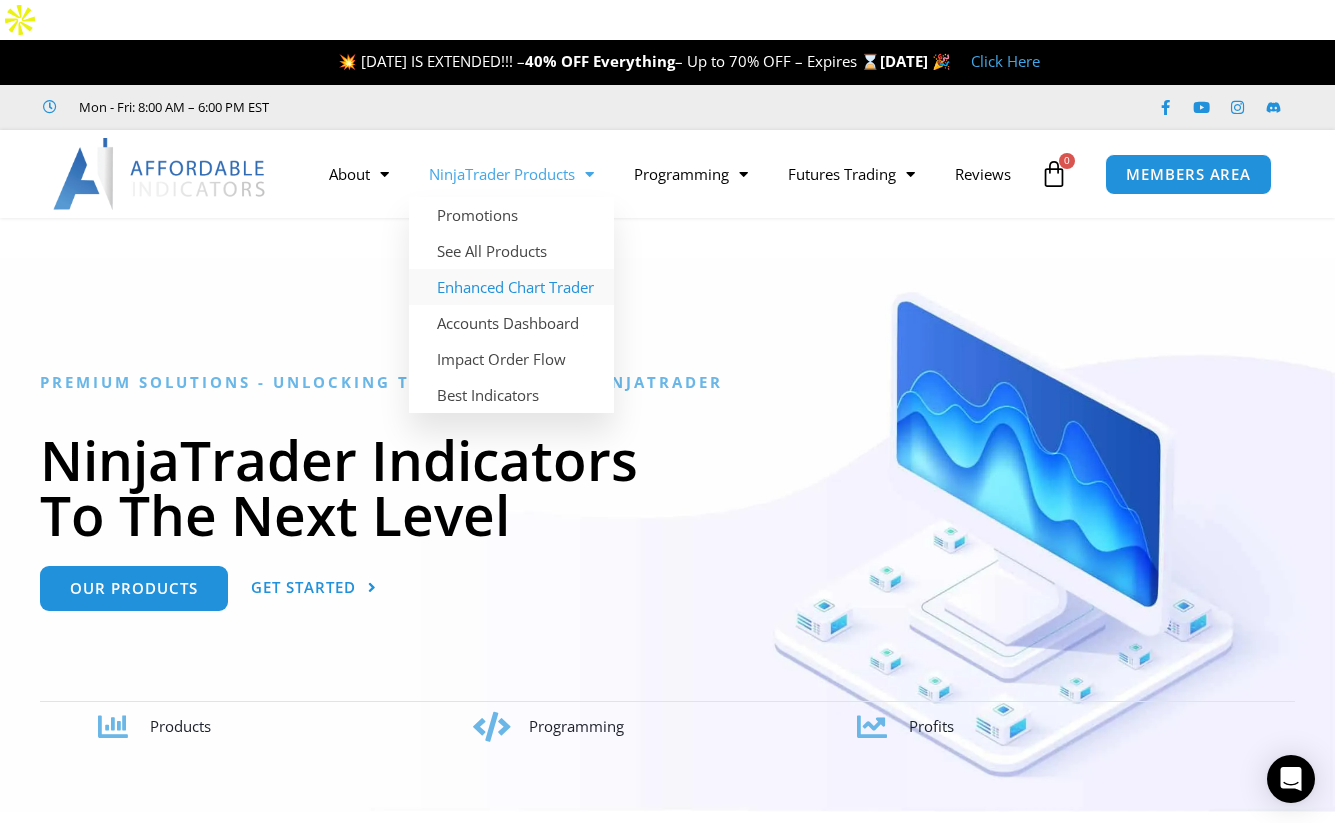 click on "Enhanced Chart Trader" 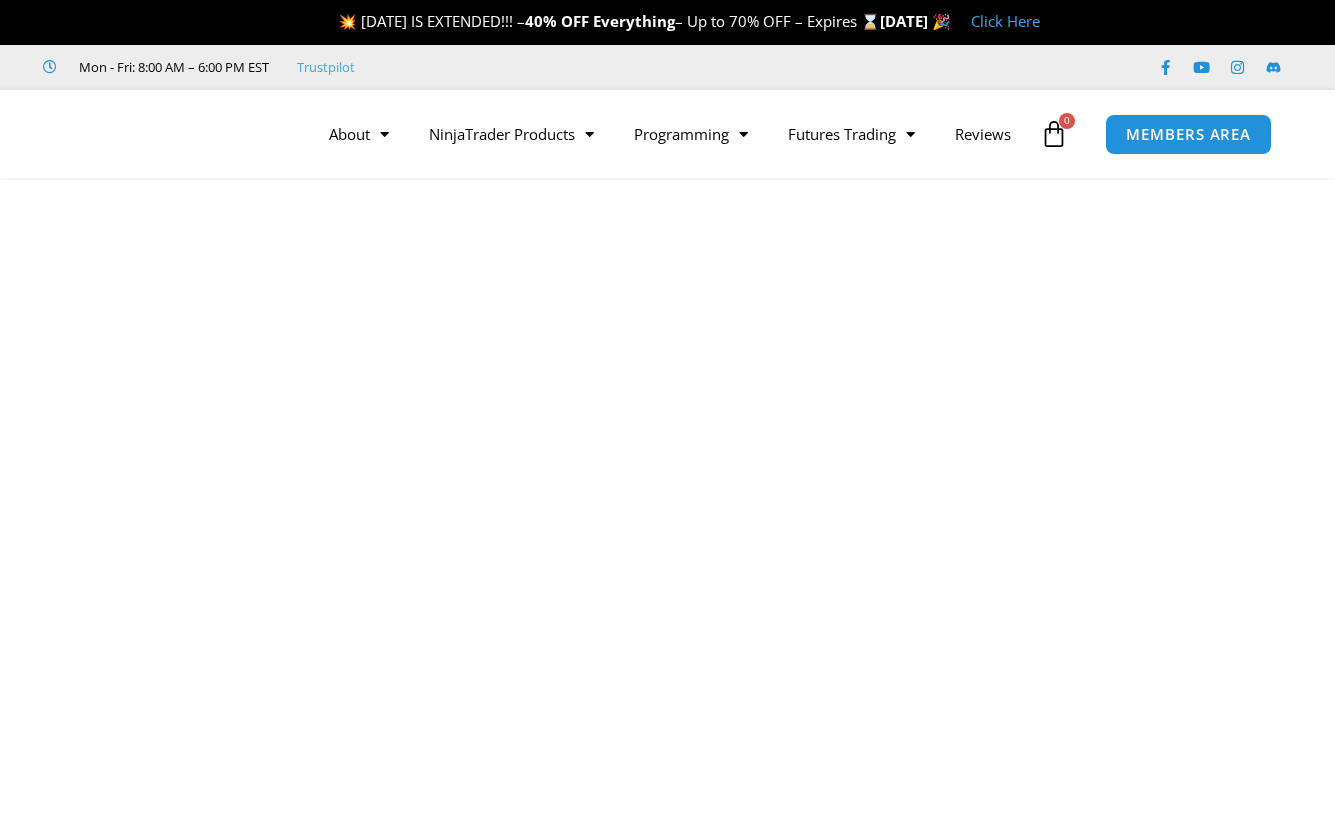 scroll, scrollTop: 0, scrollLeft: 0, axis: both 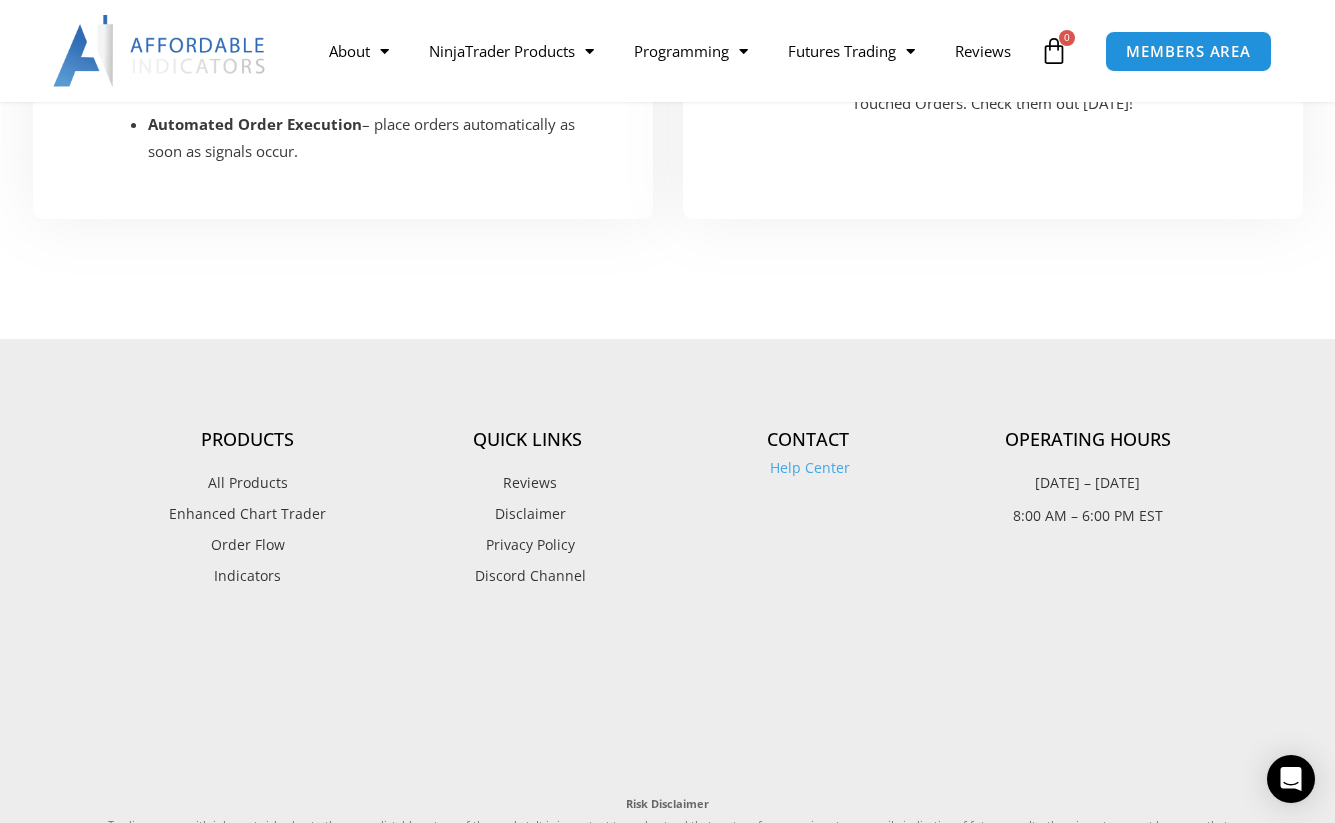 click on "Enhanced Chart Trader" at bounding box center (247, 514) 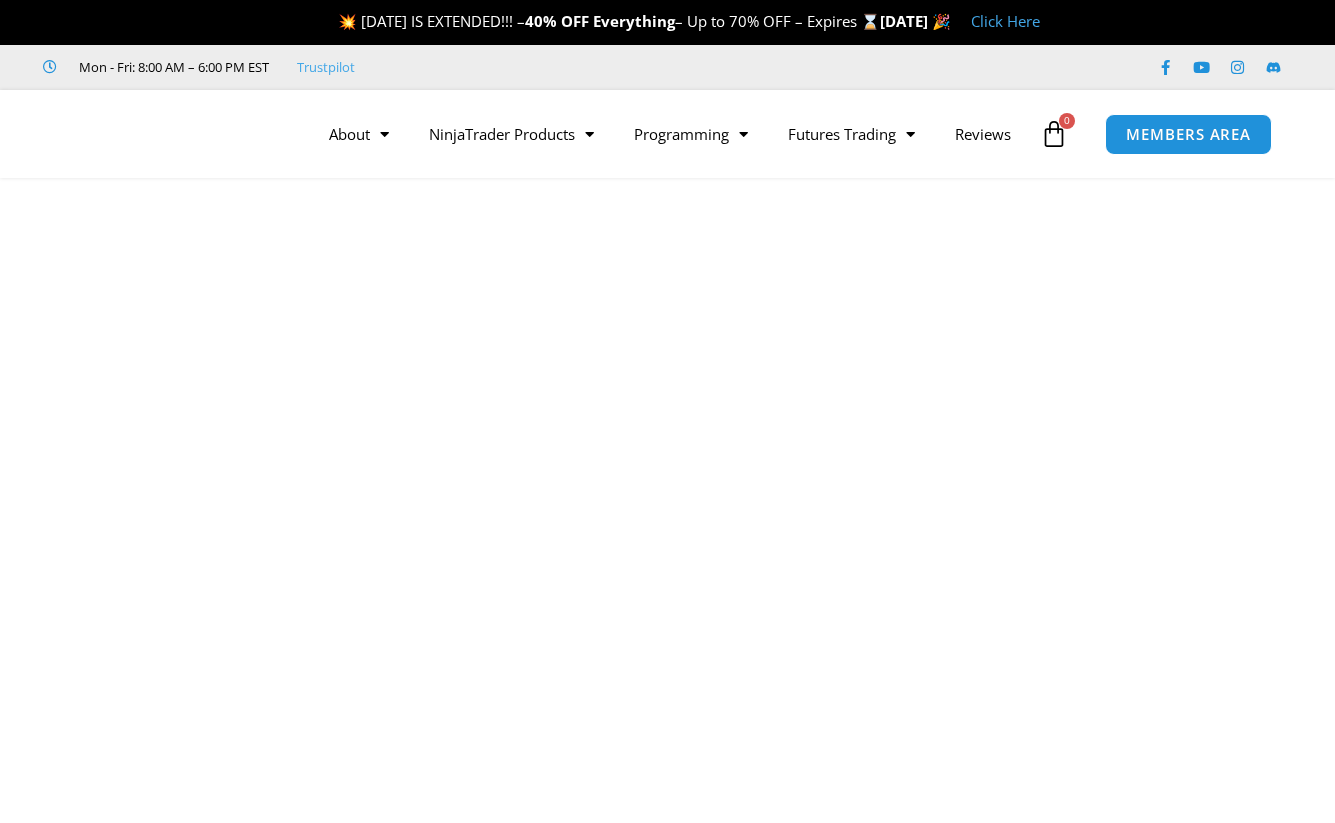 scroll, scrollTop: 0, scrollLeft: 0, axis: both 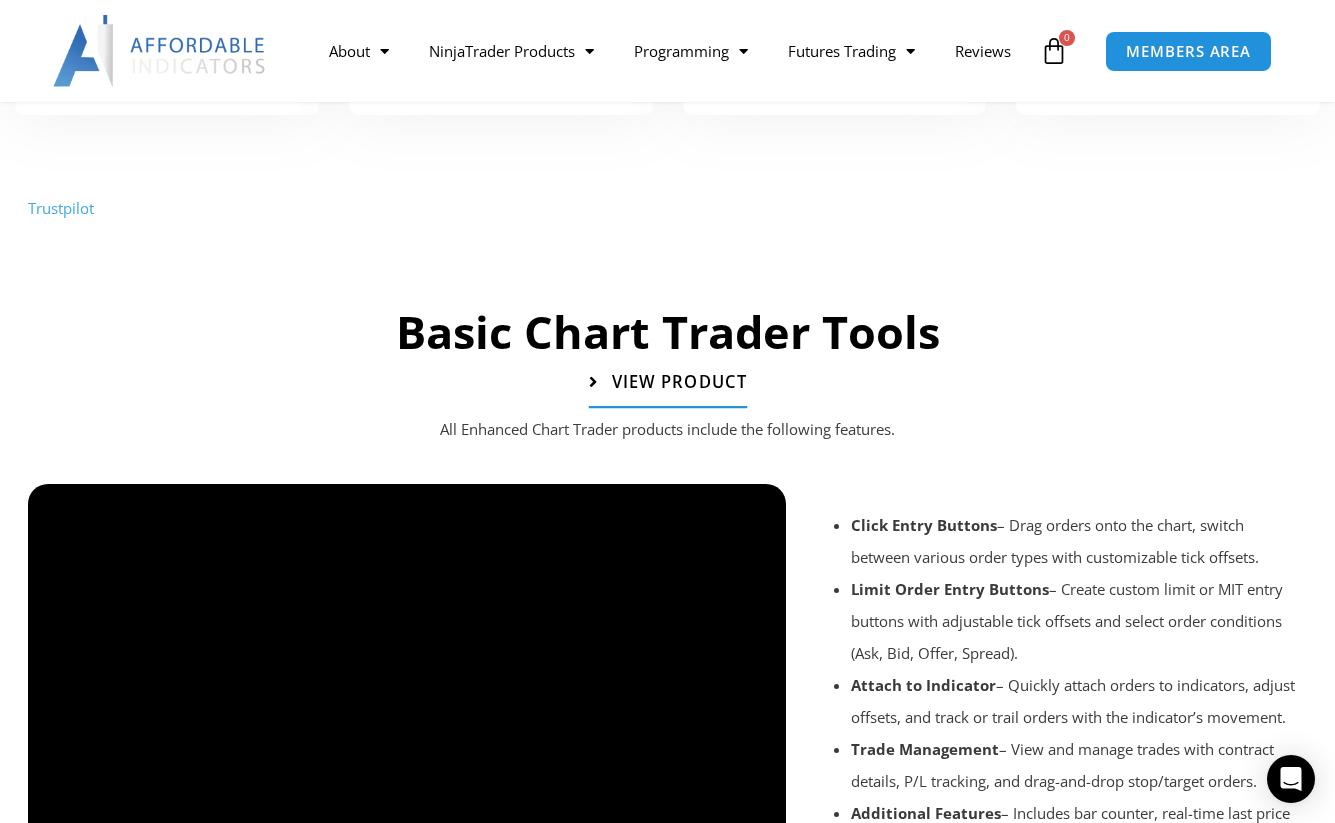 click at bounding box center [668, 245] 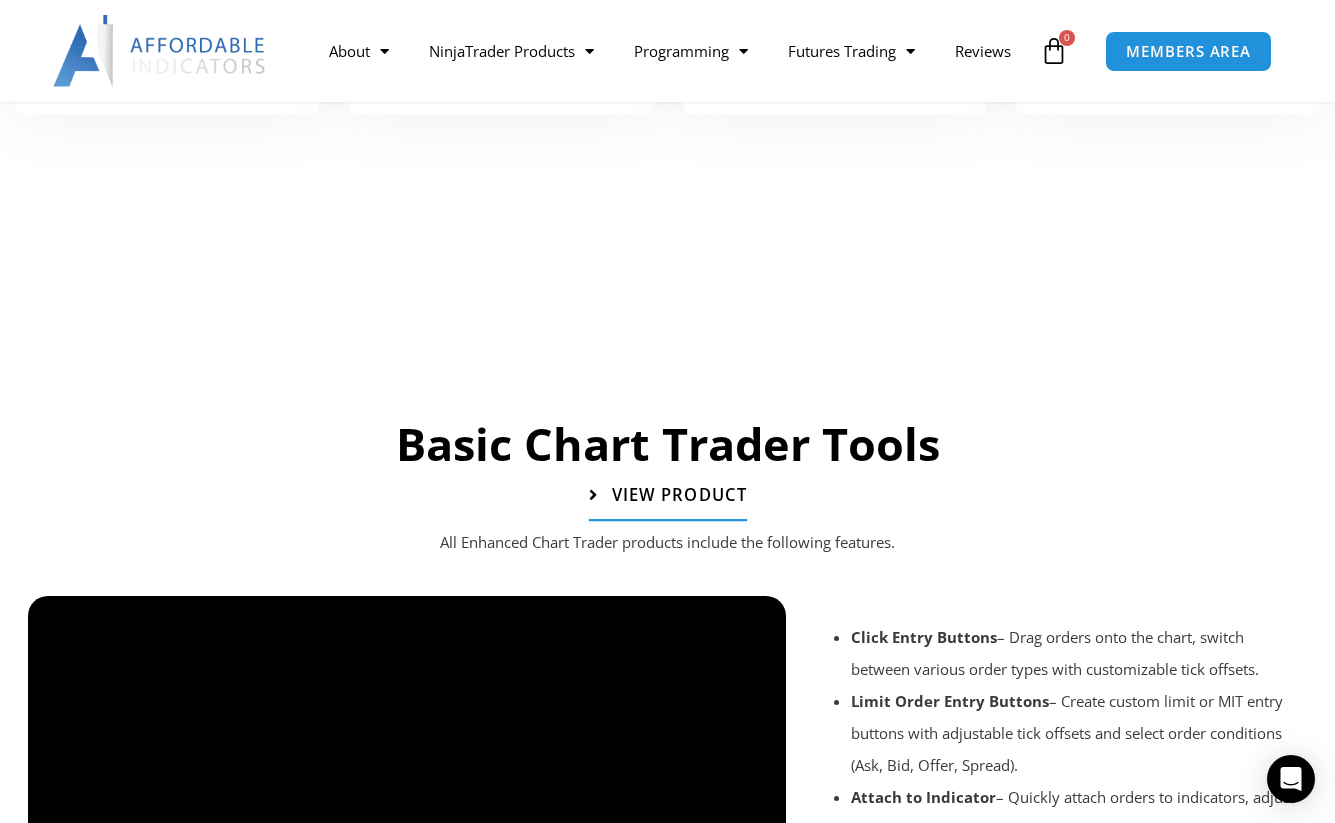 click on "View Product" at bounding box center [678, 495] 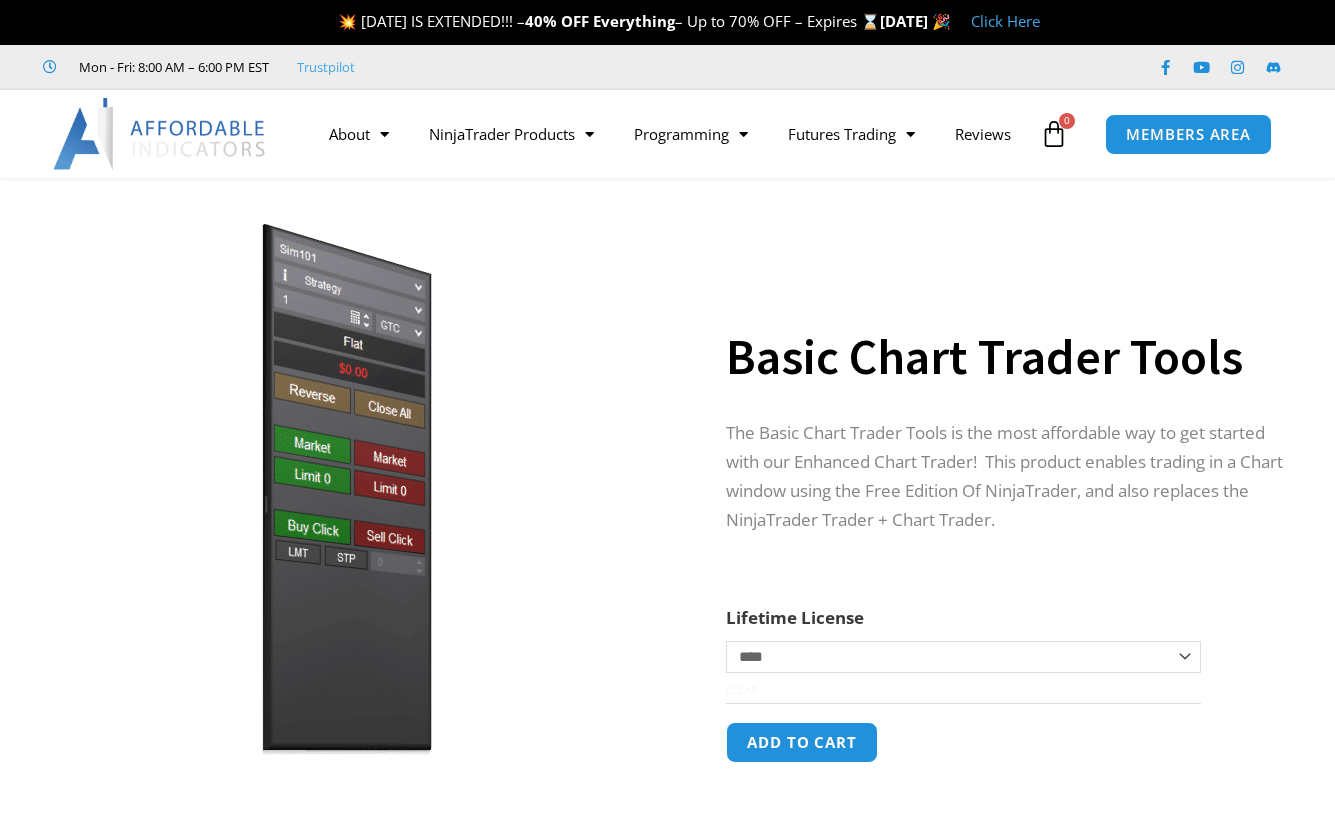 scroll, scrollTop: 0, scrollLeft: 0, axis: both 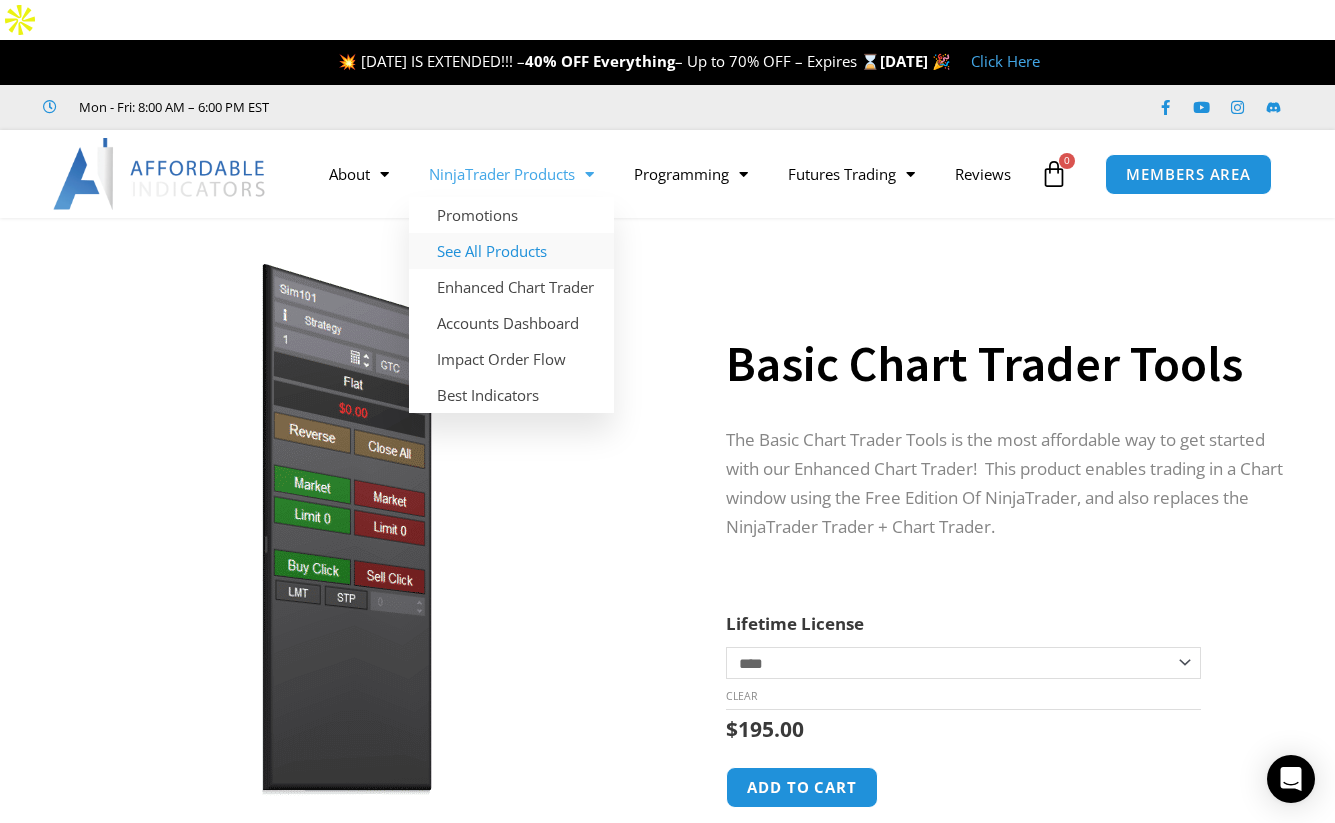 click on "See All Products" 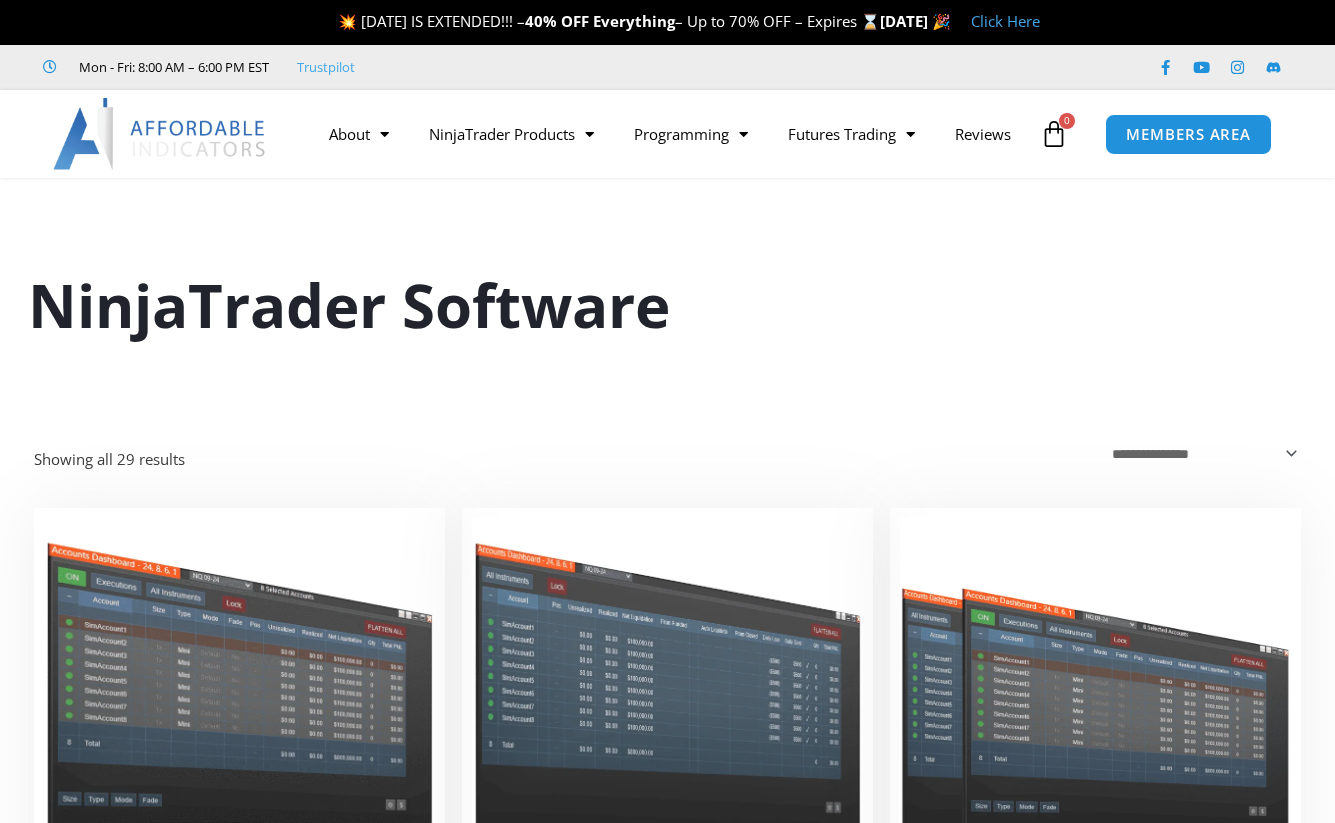 scroll, scrollTop: 0, scrollLeft: 0, axis: both 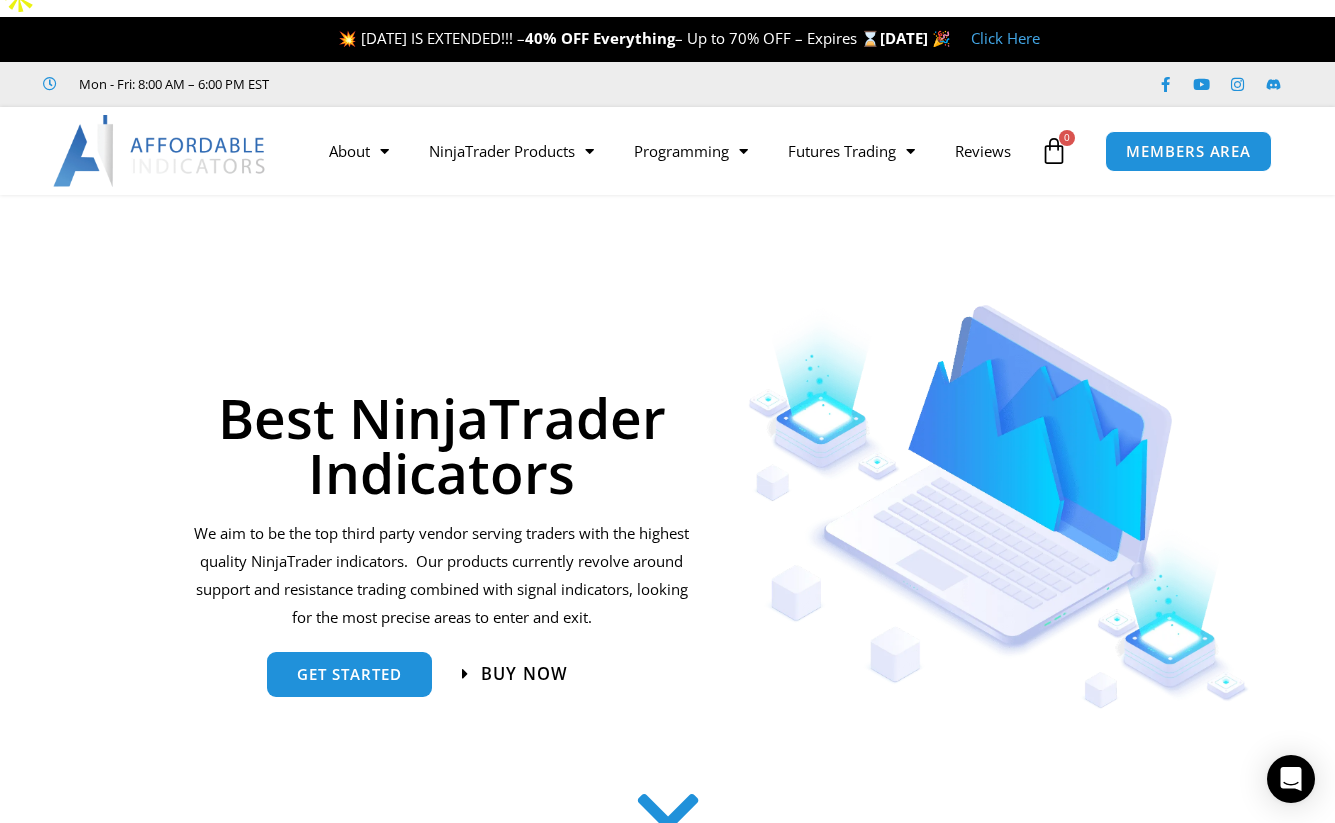 click on "Buy now" at bounding box center (524, 674) 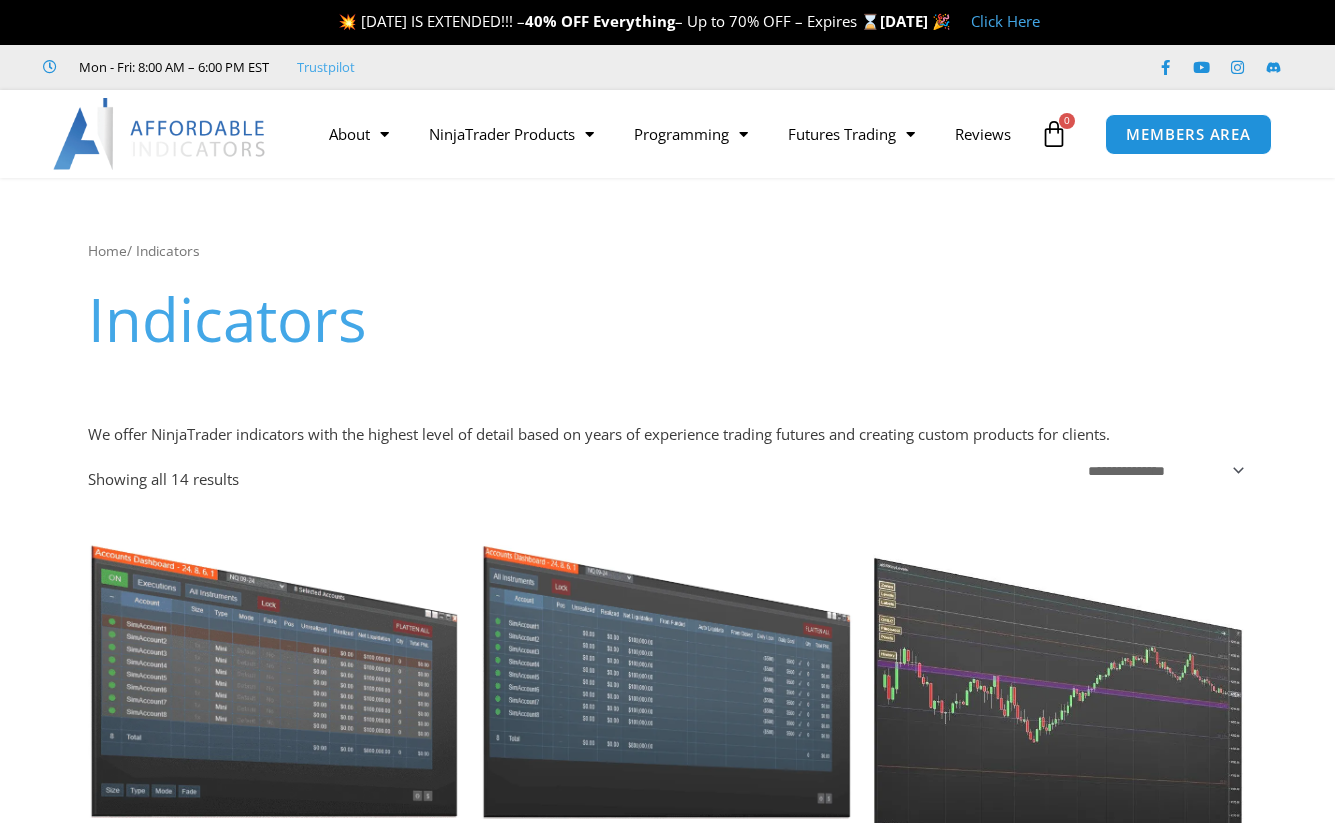 scroll, scrollTop: 0, scrollLeft: 0, axis: both 